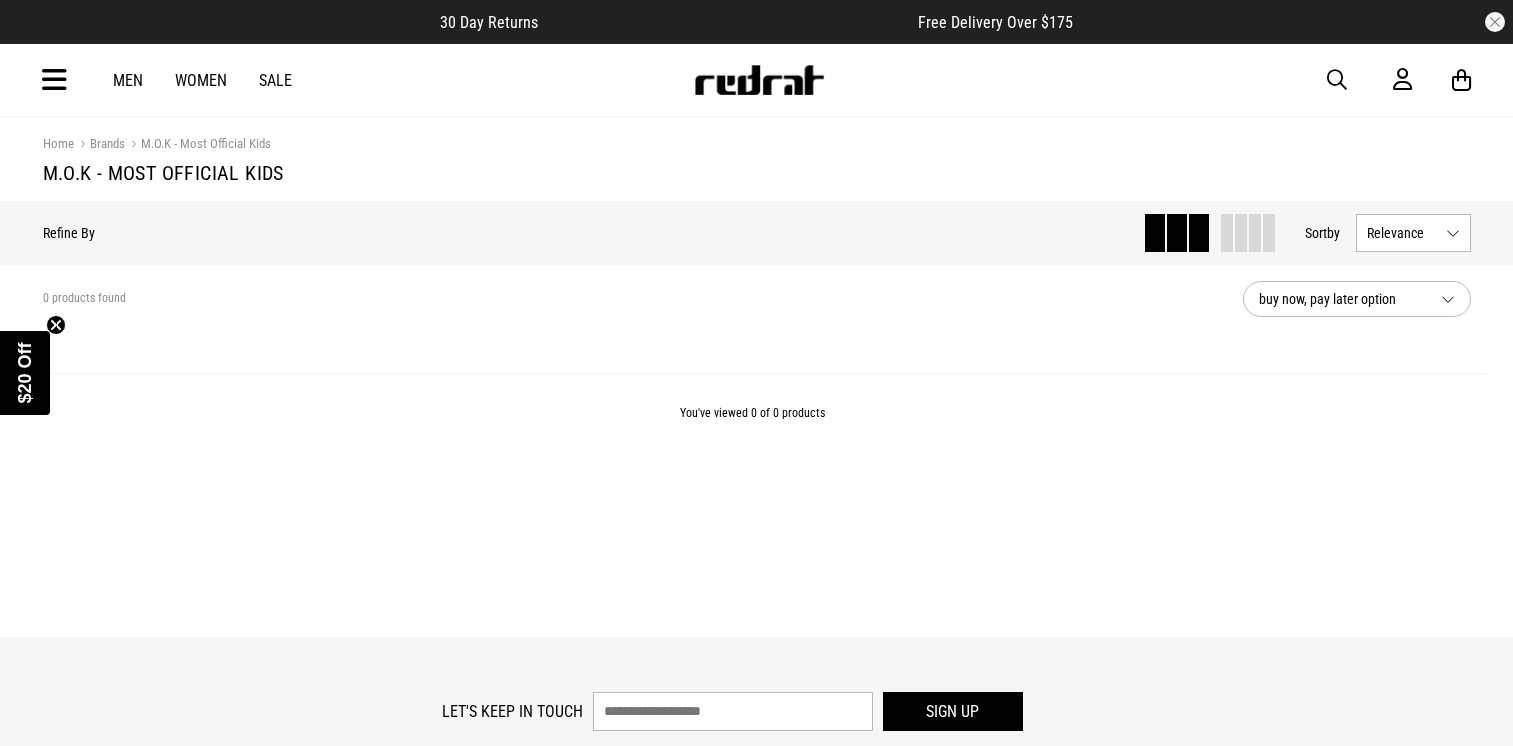 scroll, scrollTop: 0, scrollLeft: 0, axis: both 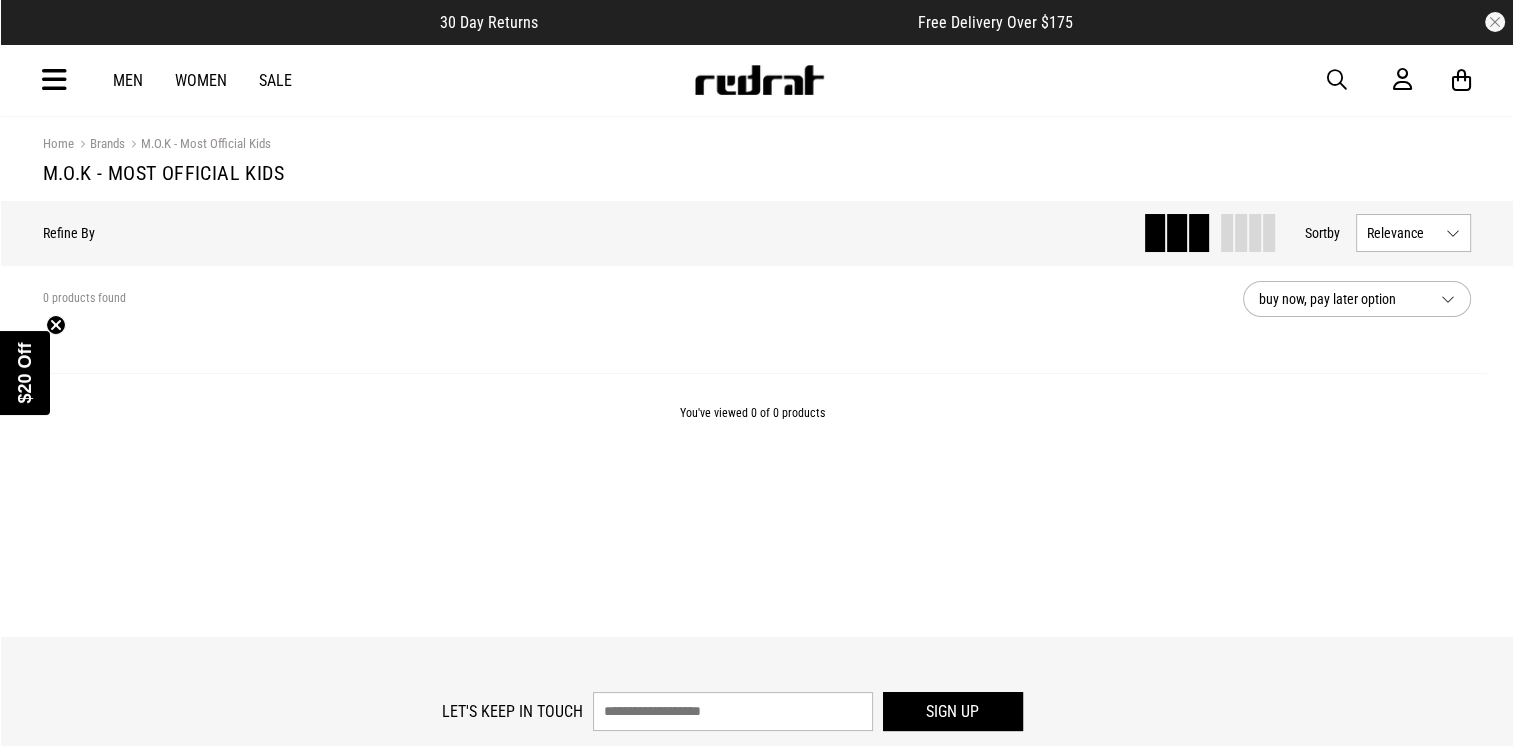 click at bounding box center [54, 80] 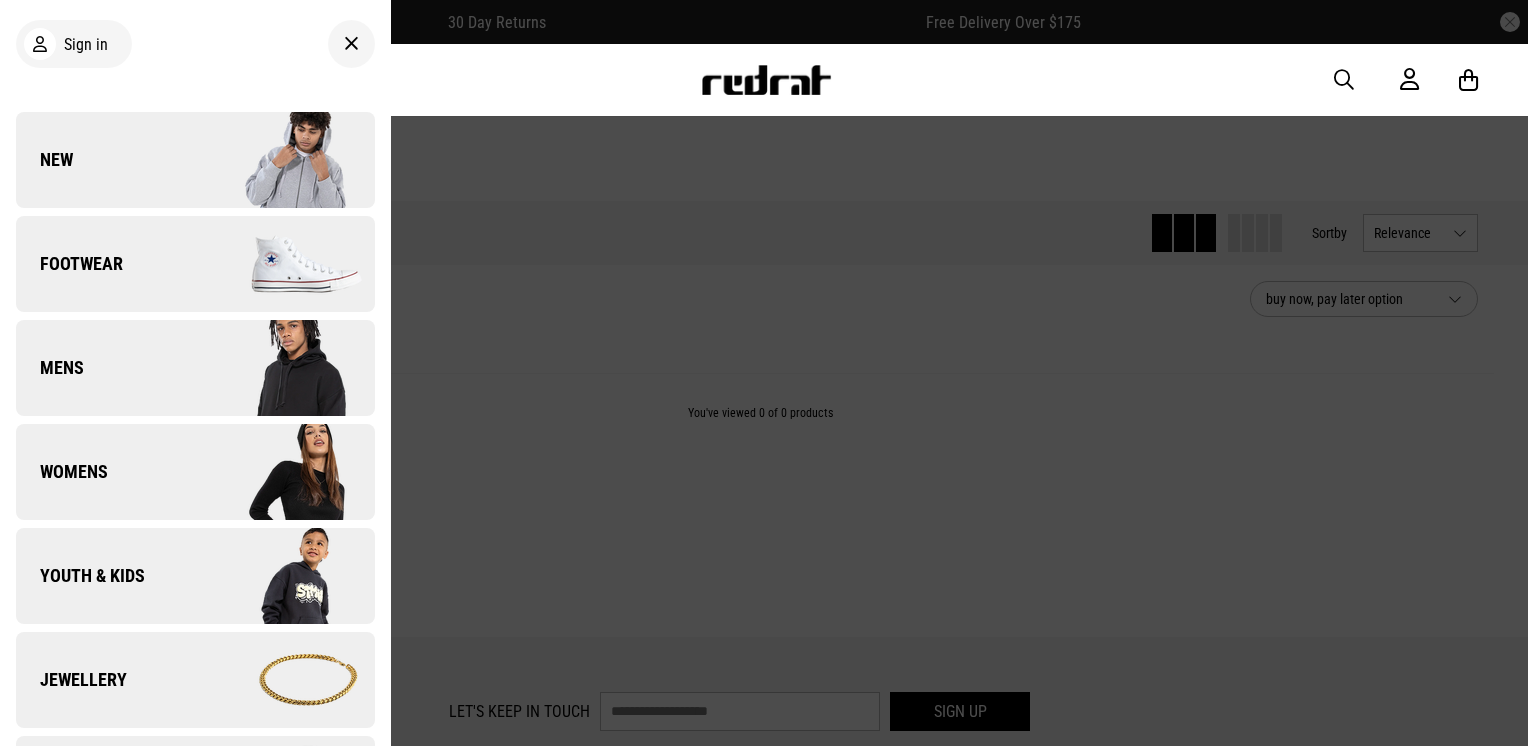 click on "Youth & Kids" at bounding box center (80, 576) 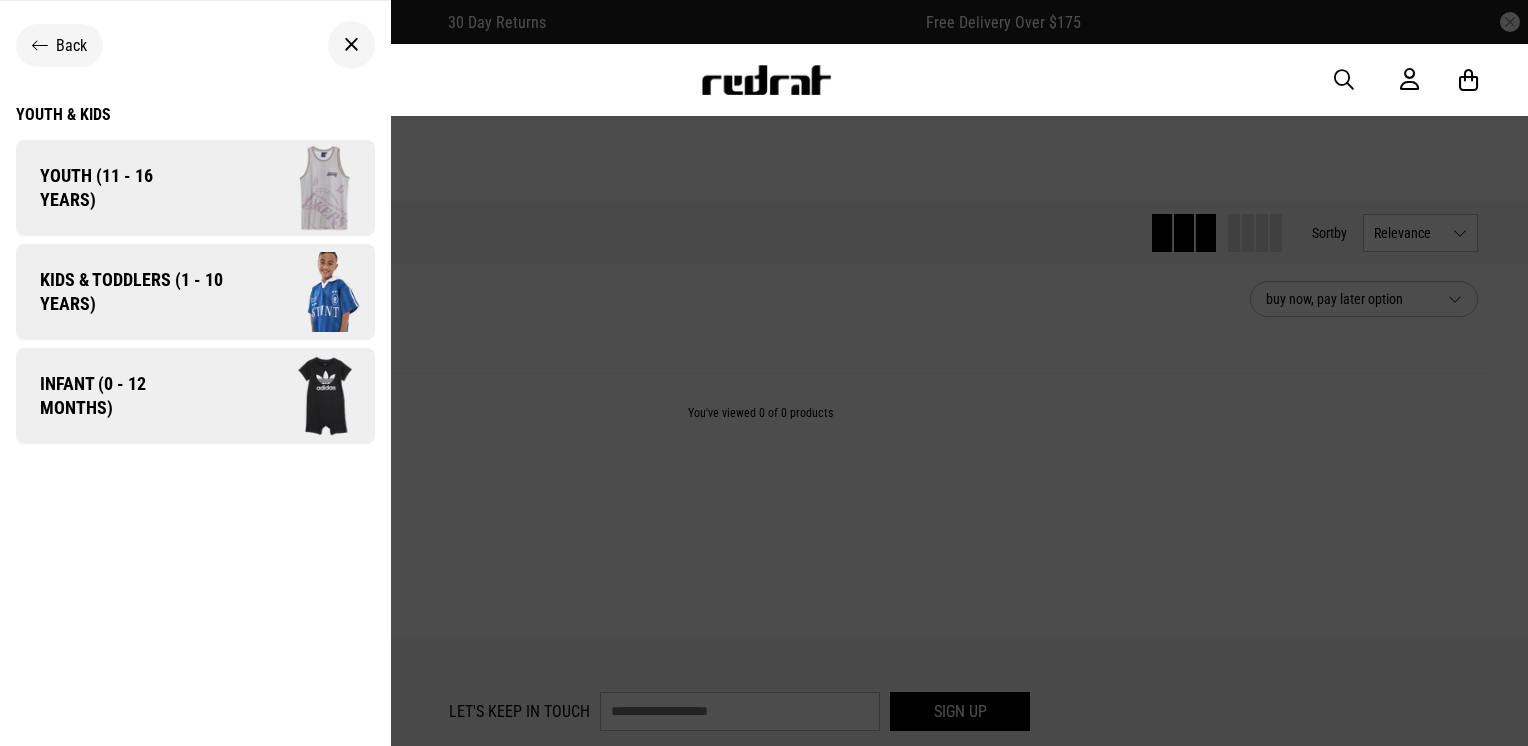 click on "30 Day Returns       Free Delivery Over $175       Your Cart            There are currently no items in your cart.          START SHOPPING                    Men   Women   Sale     Sign in     New       Back         Footwear       Back
Footwear											   Mens       Back
Footwear / Mens																   Sneakers     Jandals     Socks     Boots     Slides     Basketball     Womens       Back
Footwear / Womens																   Sneakers     Boots     Slides     Jandals     Socks     Infant (0 - 12 months)       Back
Footwear / Infant (0 - 12 months)																   Shoes     Kids & Toddlers (1 - 10 years)       Back
Footwear / Kids & Toddlers (1 - 10 years)																   Sneakers     Slides     Jandals     Youth (11 - 16 years)       Back
Footwear / Youth (11 - 16 years)																   Sneakers     Slides       Mens" at bounding box center (764, 606) 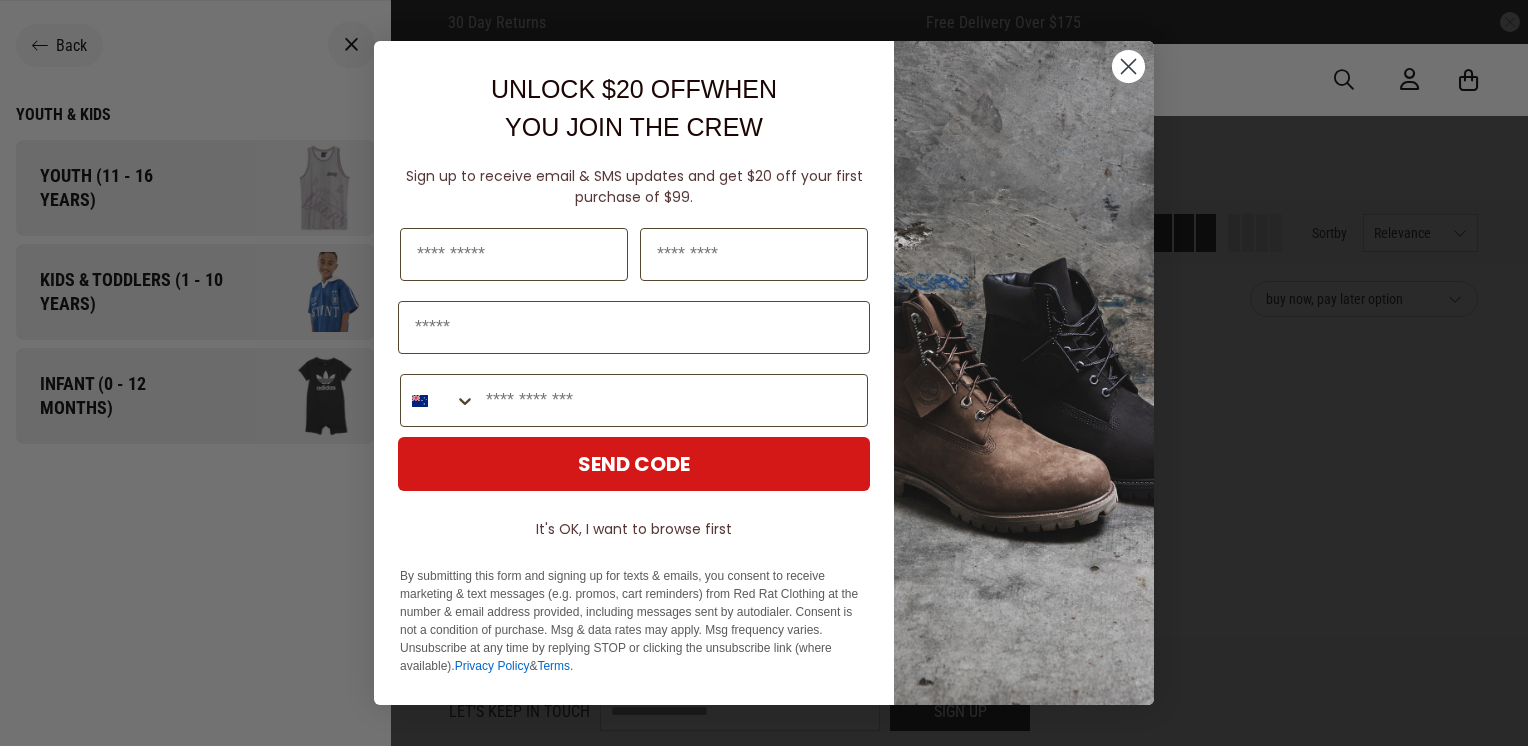 click at bounding box center [1024, 373] 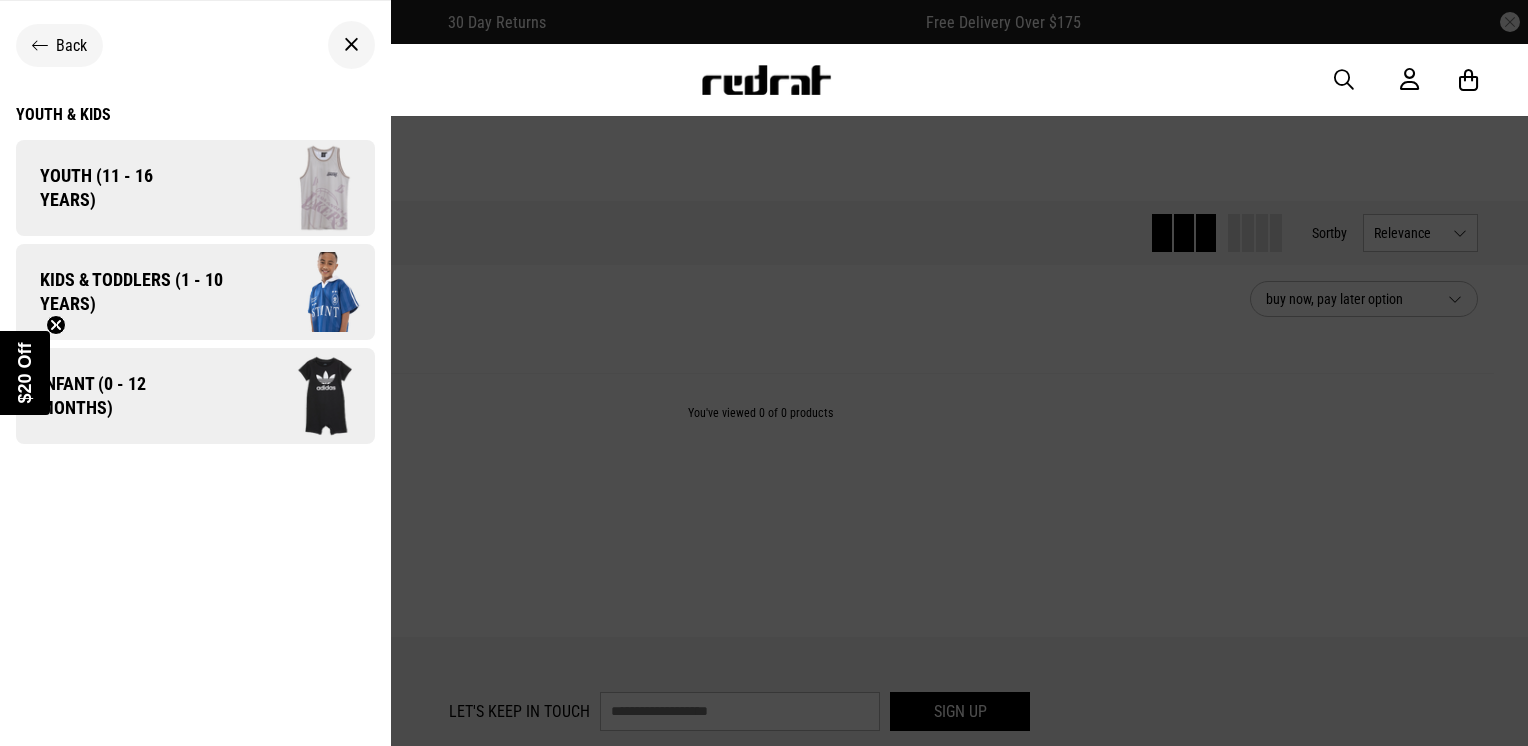 click on "Kids & Toddlers (1 - 10 years)" at bounding box center [124, 292] 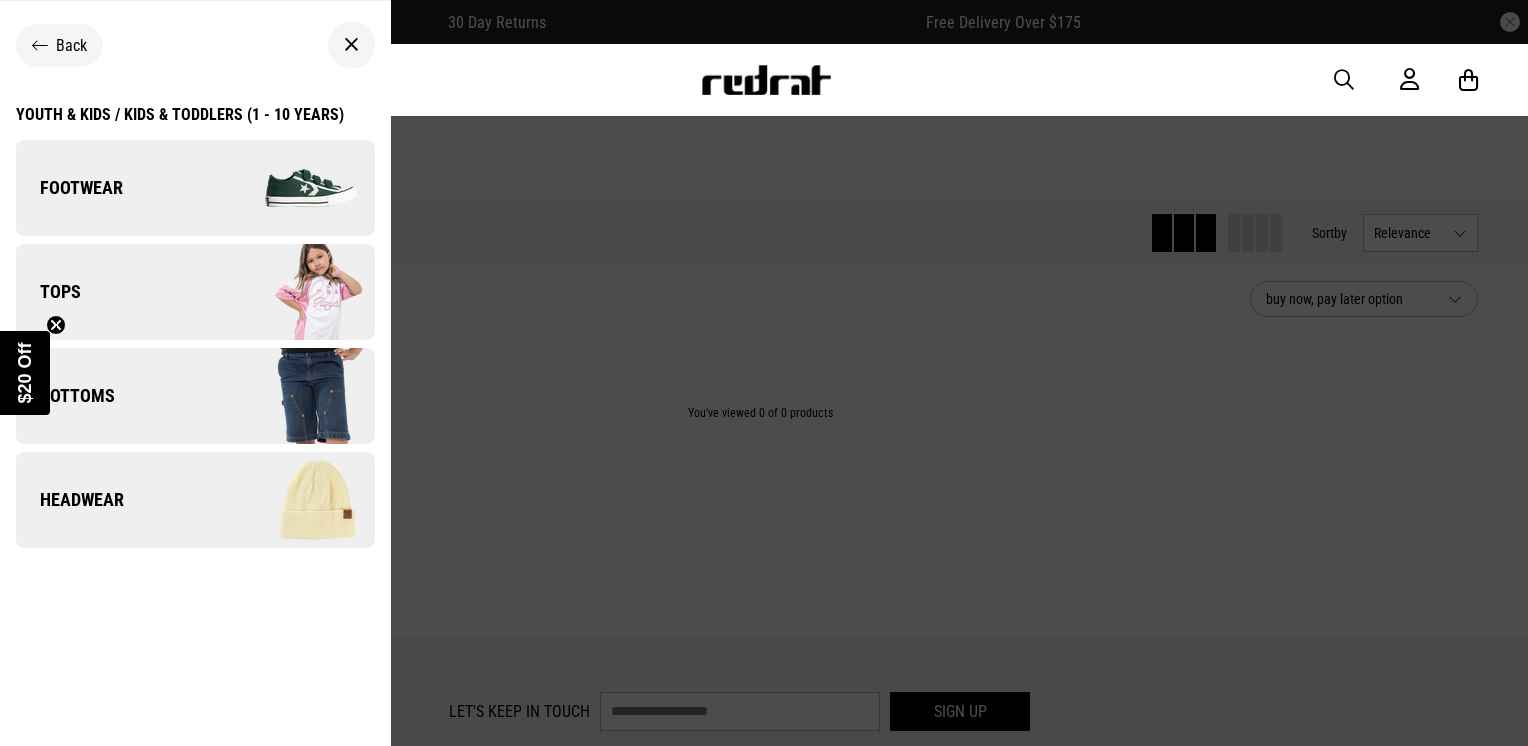 click on "Tops" at bounding box center (195, 292) 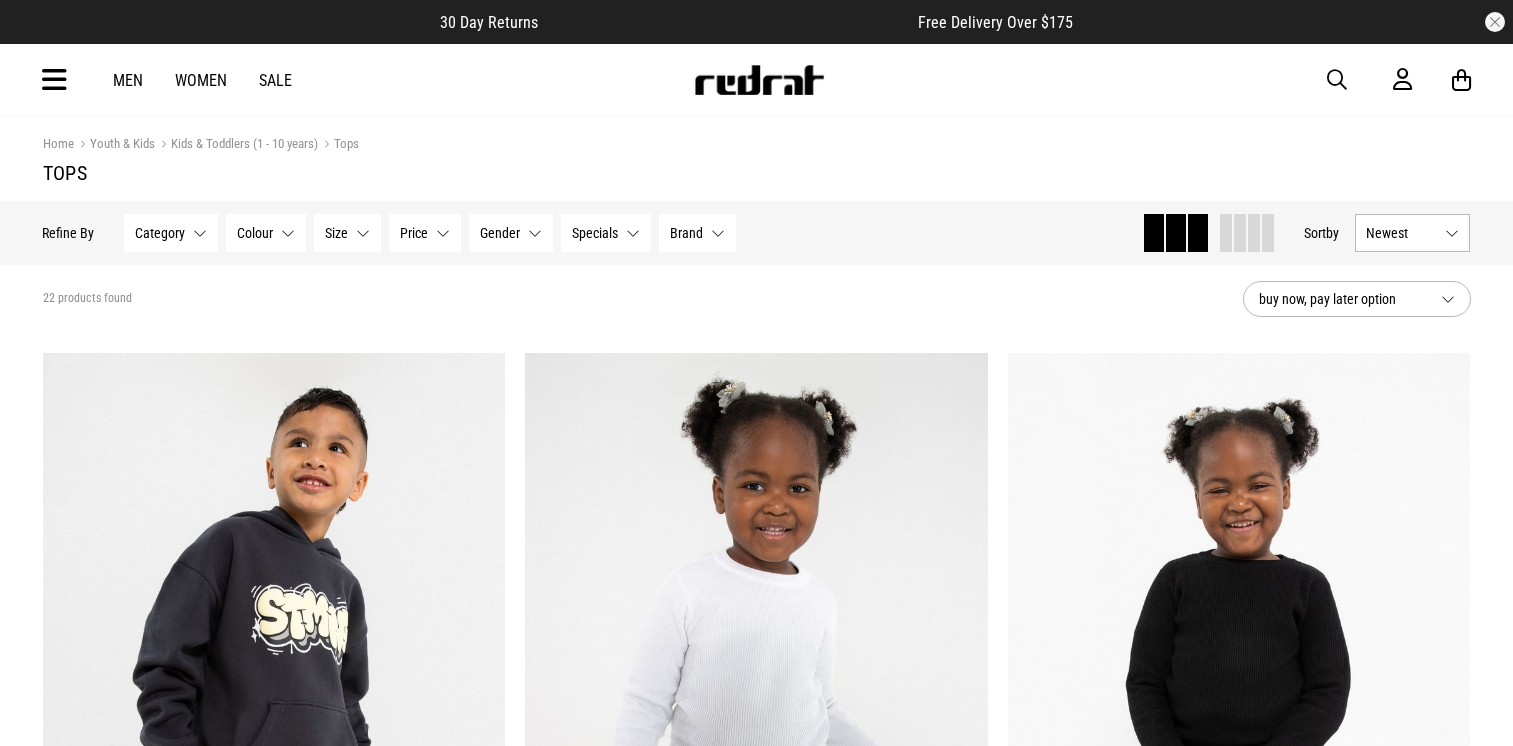 scroll, scrollTop: 0, scrollLeft: 0, axis: both 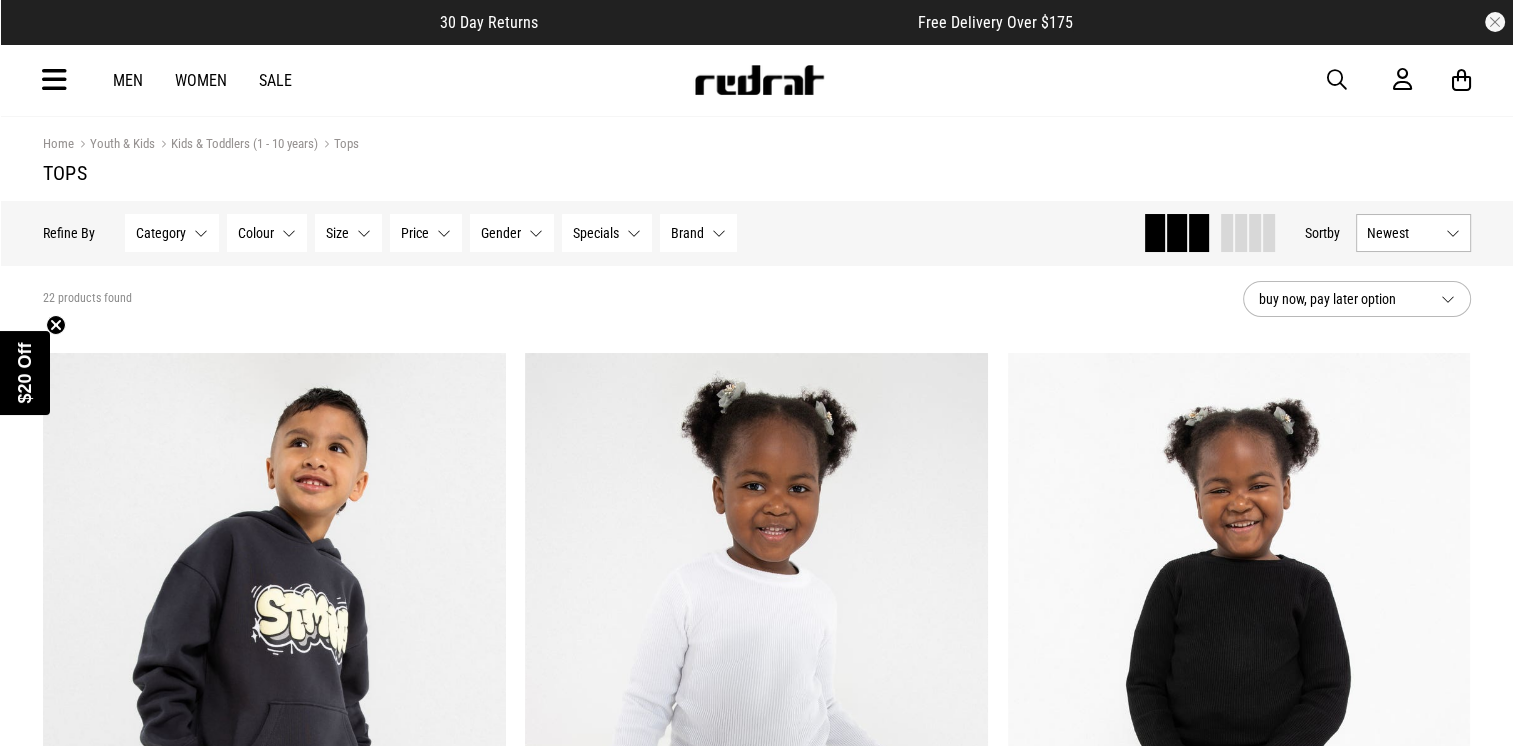 click on "Category  None selected" at bounding box center (172, 233) 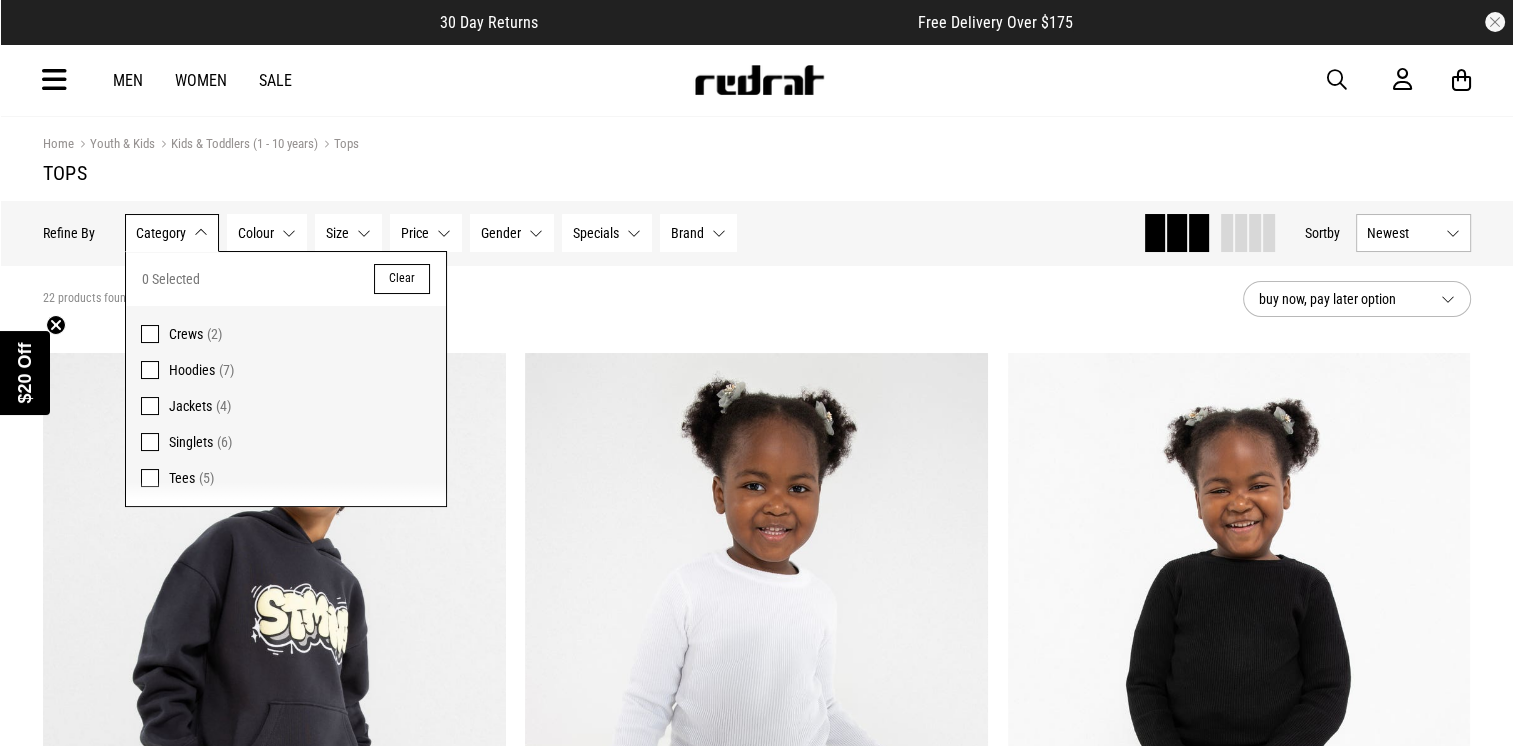 click at bounding box center [150, 406] 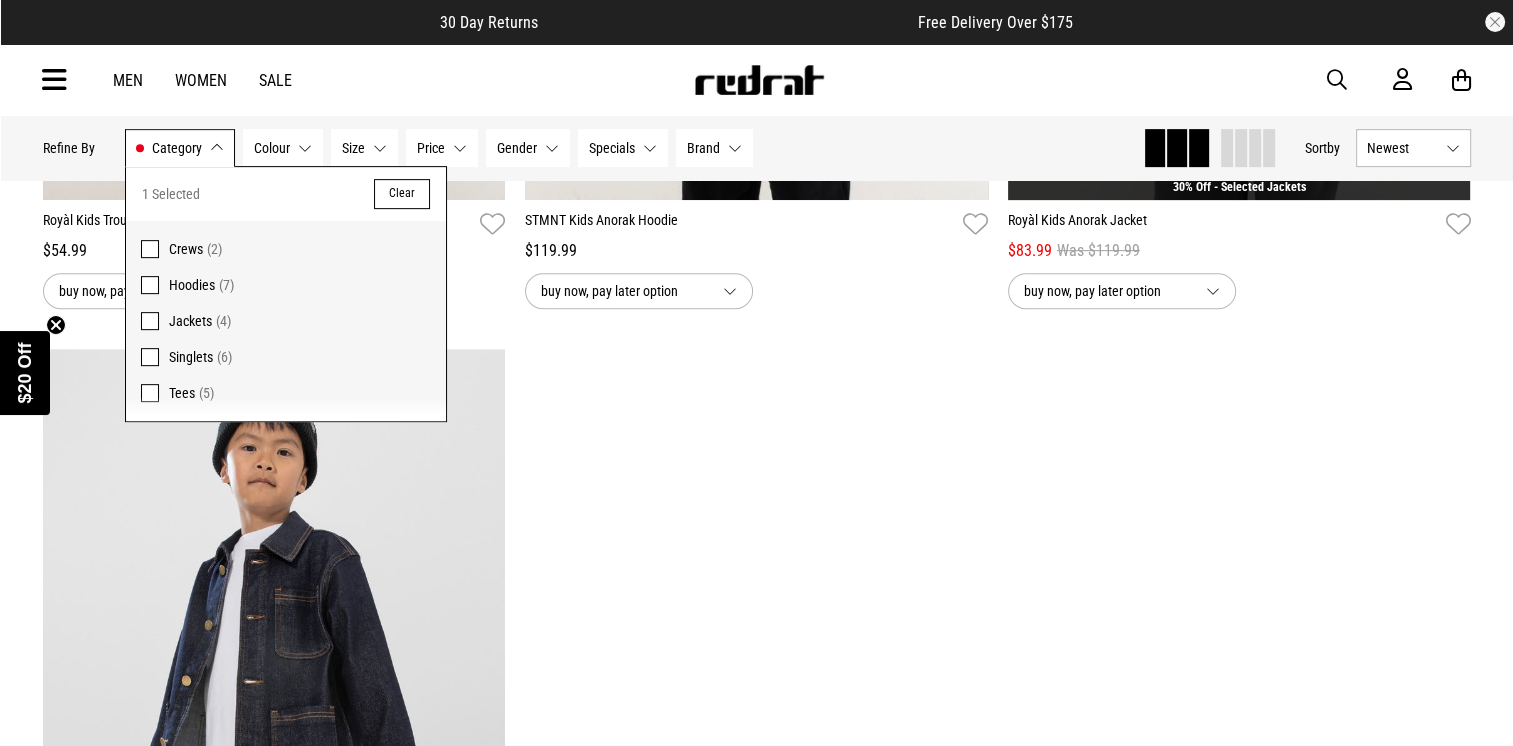scroll, scrollTop: 929, scrollLeft: 0, axis: vertical 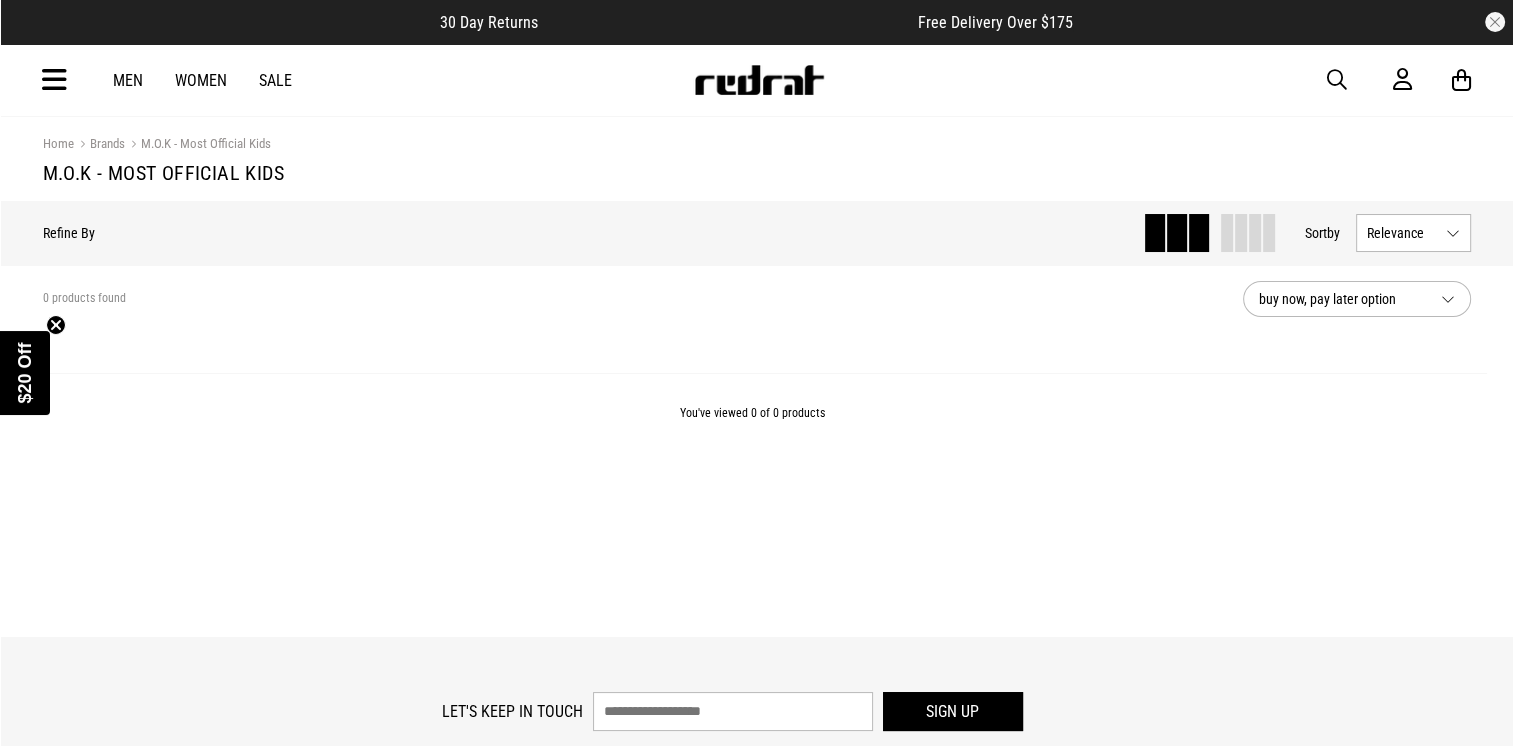 click on "Men   Women   Sale     Sign in     New       Back         Footwear       Back         Mens       Back         Womens       Back         Youth & Kids       Back         Jewellery       Back         Headwear       Back         Accessories       Back         Deals       Back         Sale   UP TO 60% OFF
Shop by Brand
adidas
Converse
New Era
See all brands     Gift Cards   Find a Store   Delivery   Returns & Exchanges   FAQ   Contact Us
Payment Options Only at Red Rat
Let's keep in touch
Back" at bounding box center [757, 80] 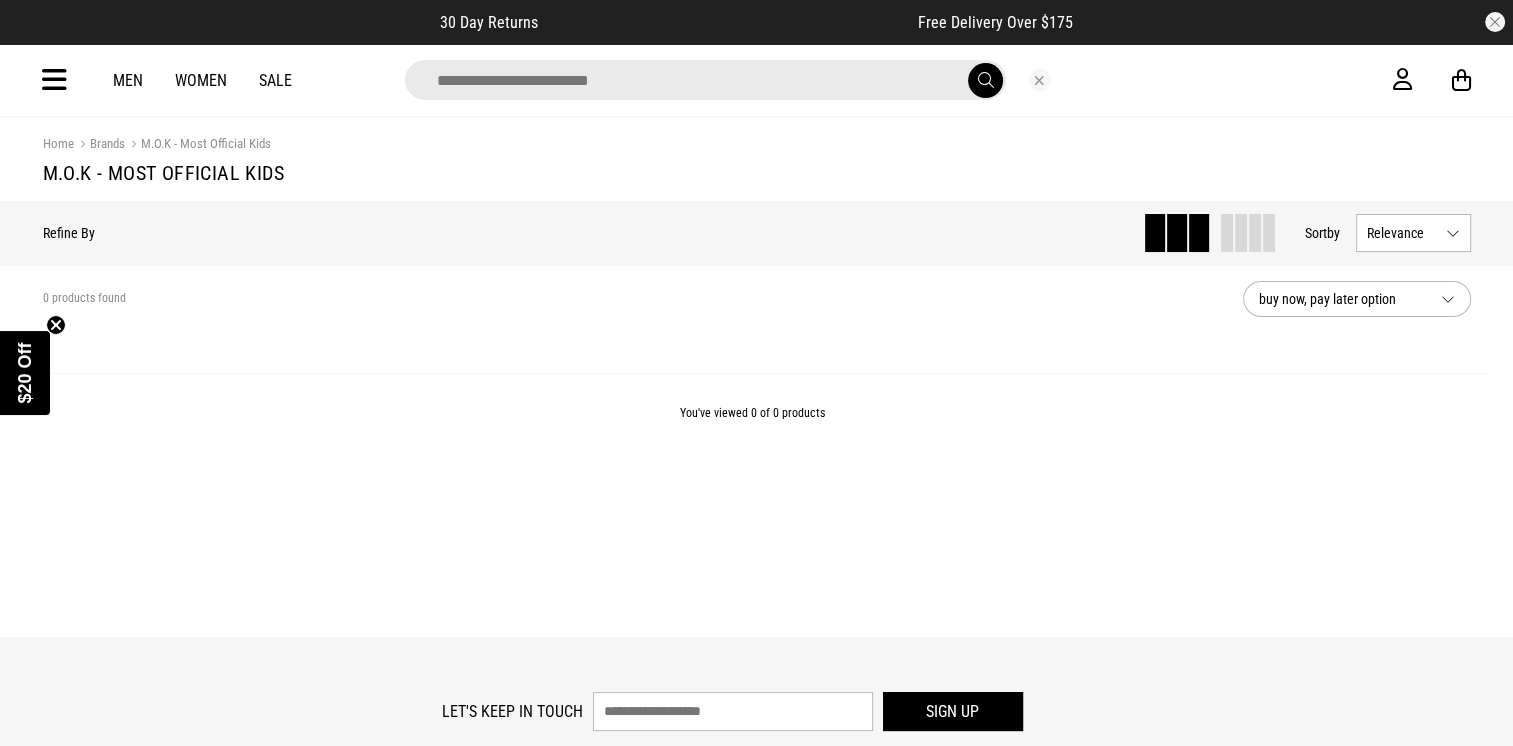 click at bounding box center (705, 80) 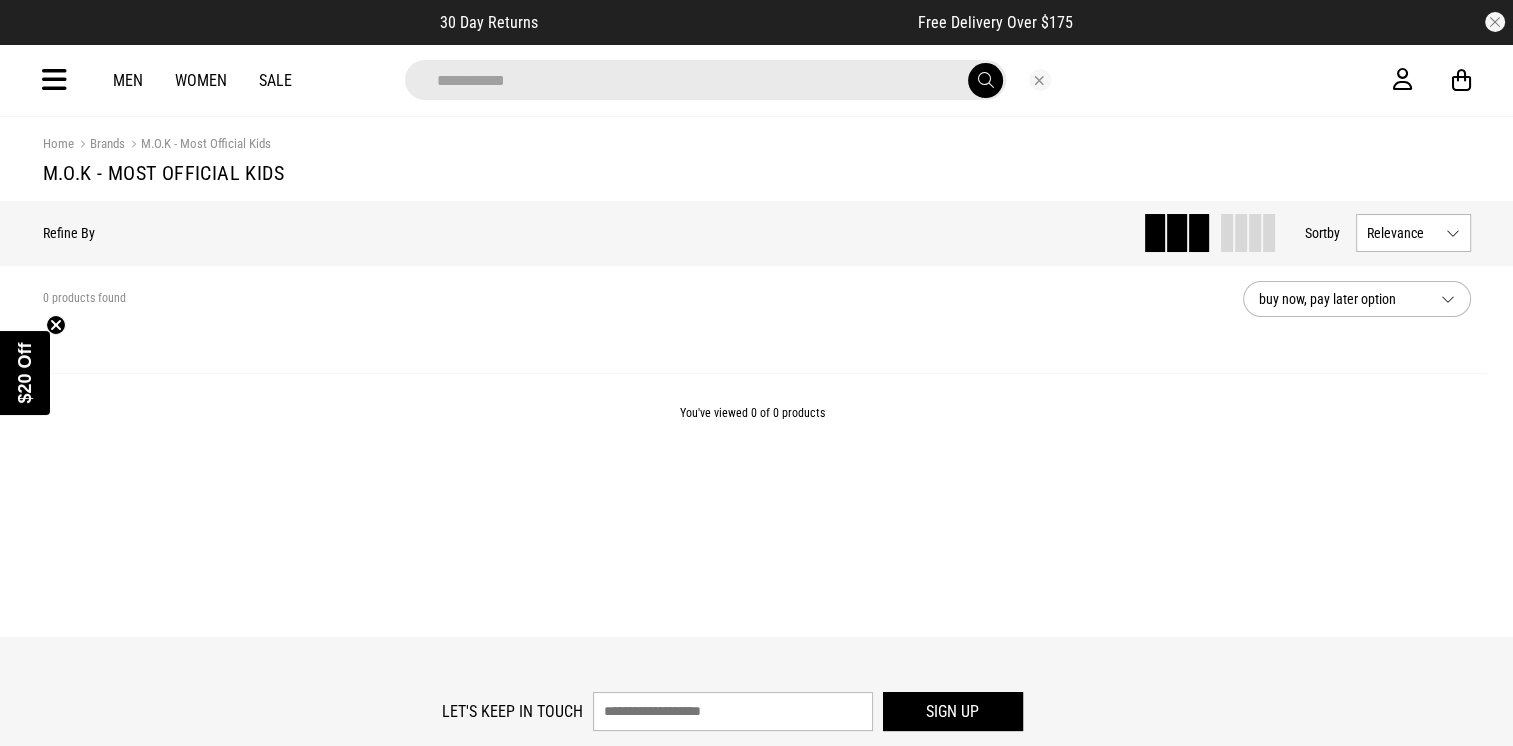 type on "**********" 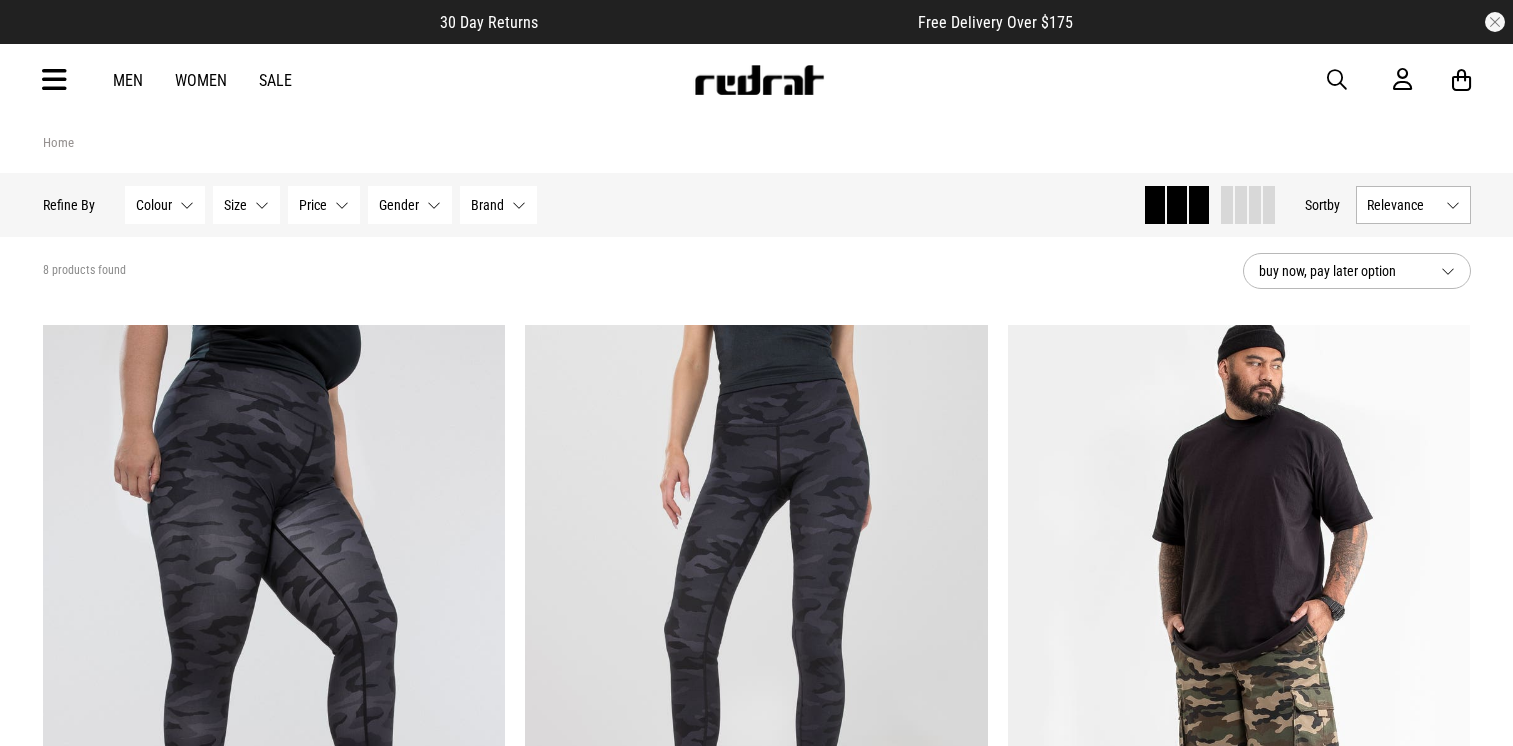 scroll, scrollTop: 0, scrollLeft: 0, axis: both 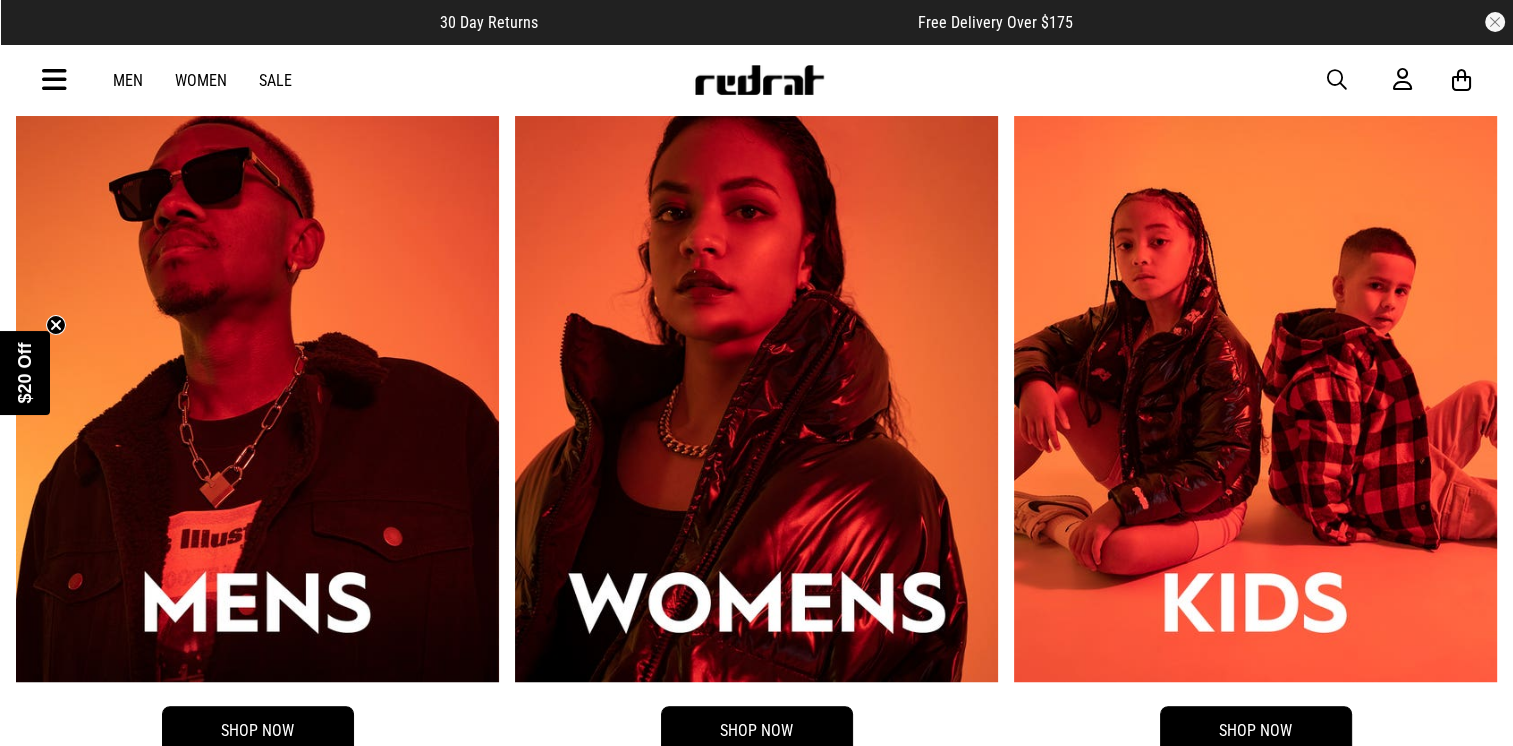 click at bounding box center (1255, 442) 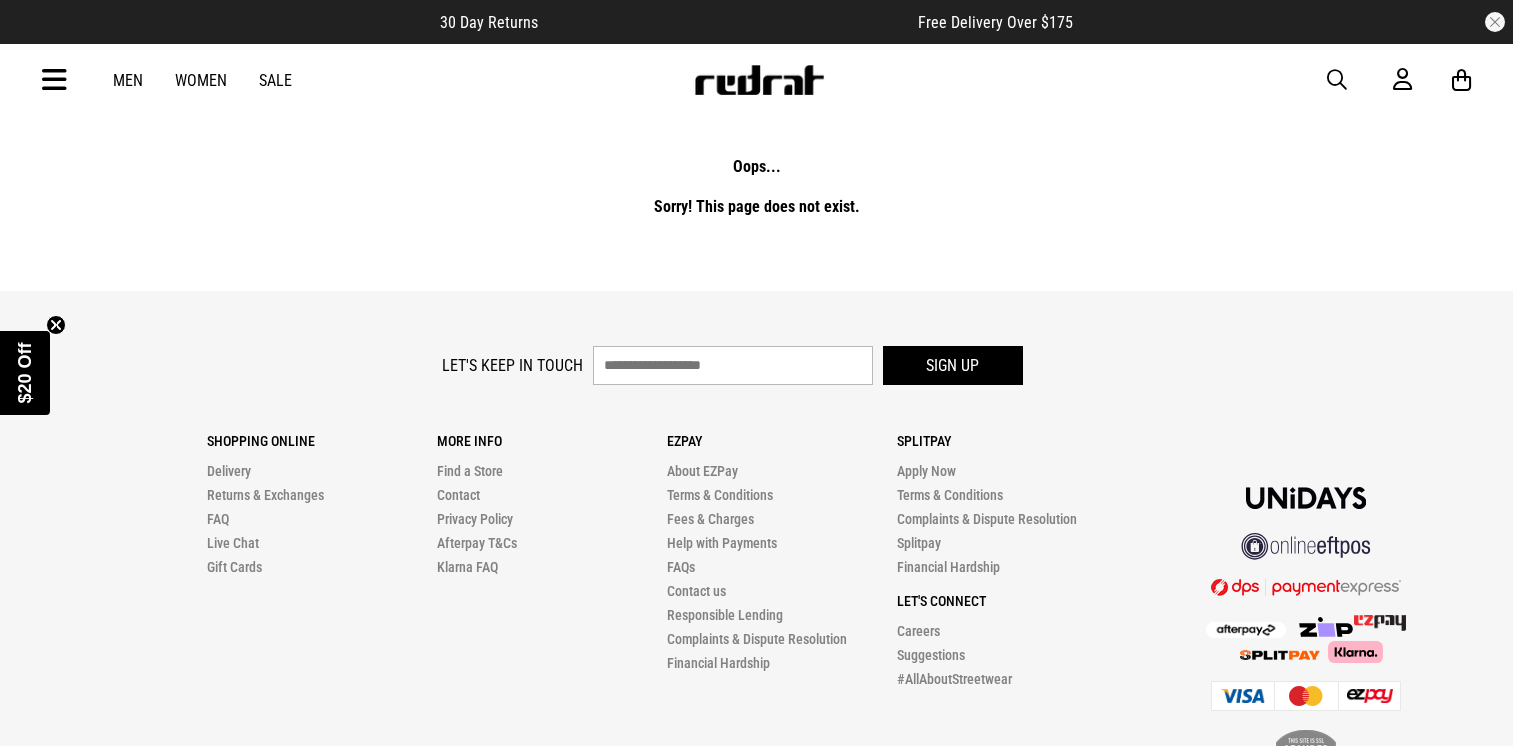 scroll, scrollTop: 0, scrollLeft: 0, axis: both 